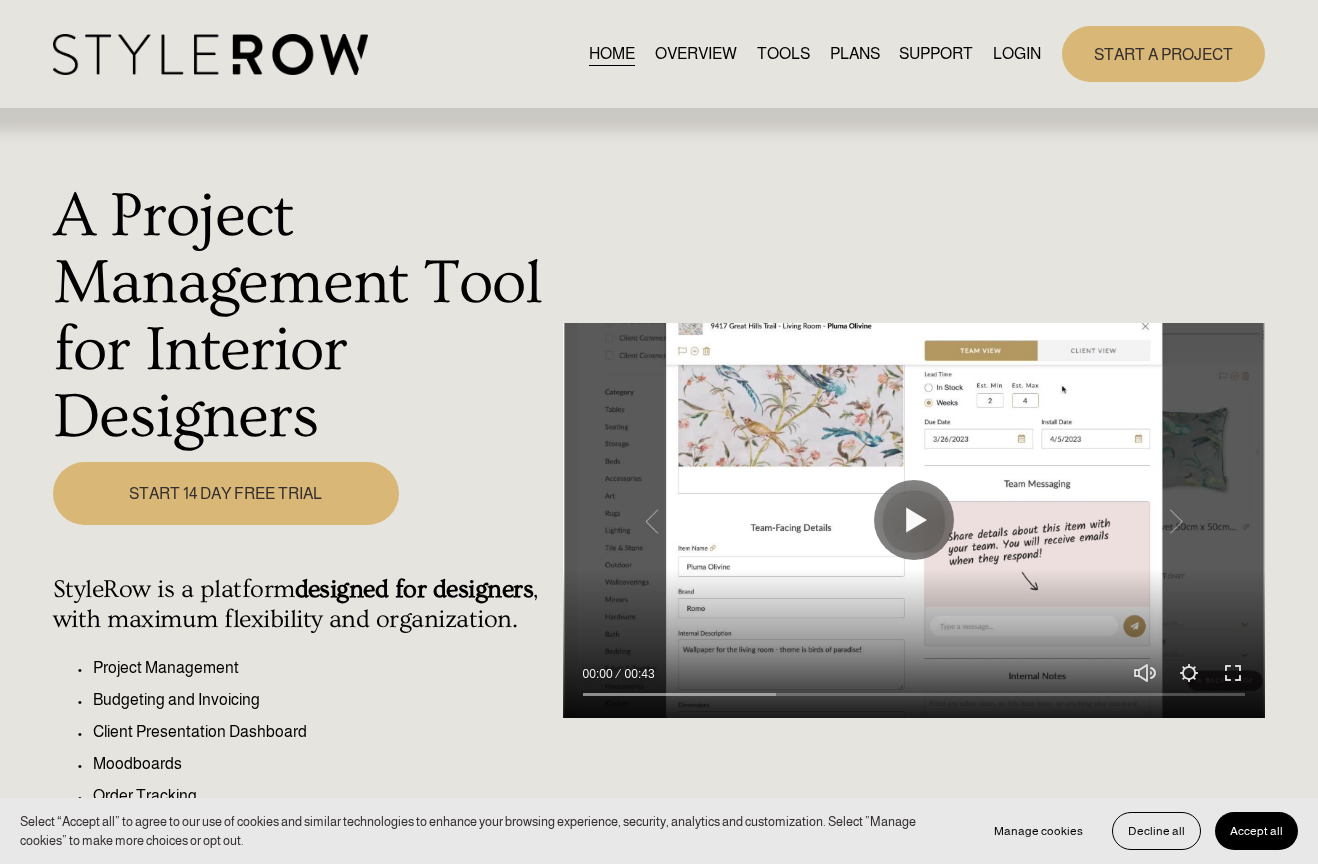 scroll, scrollTop: 0, scrollLeft: 0, axis: both 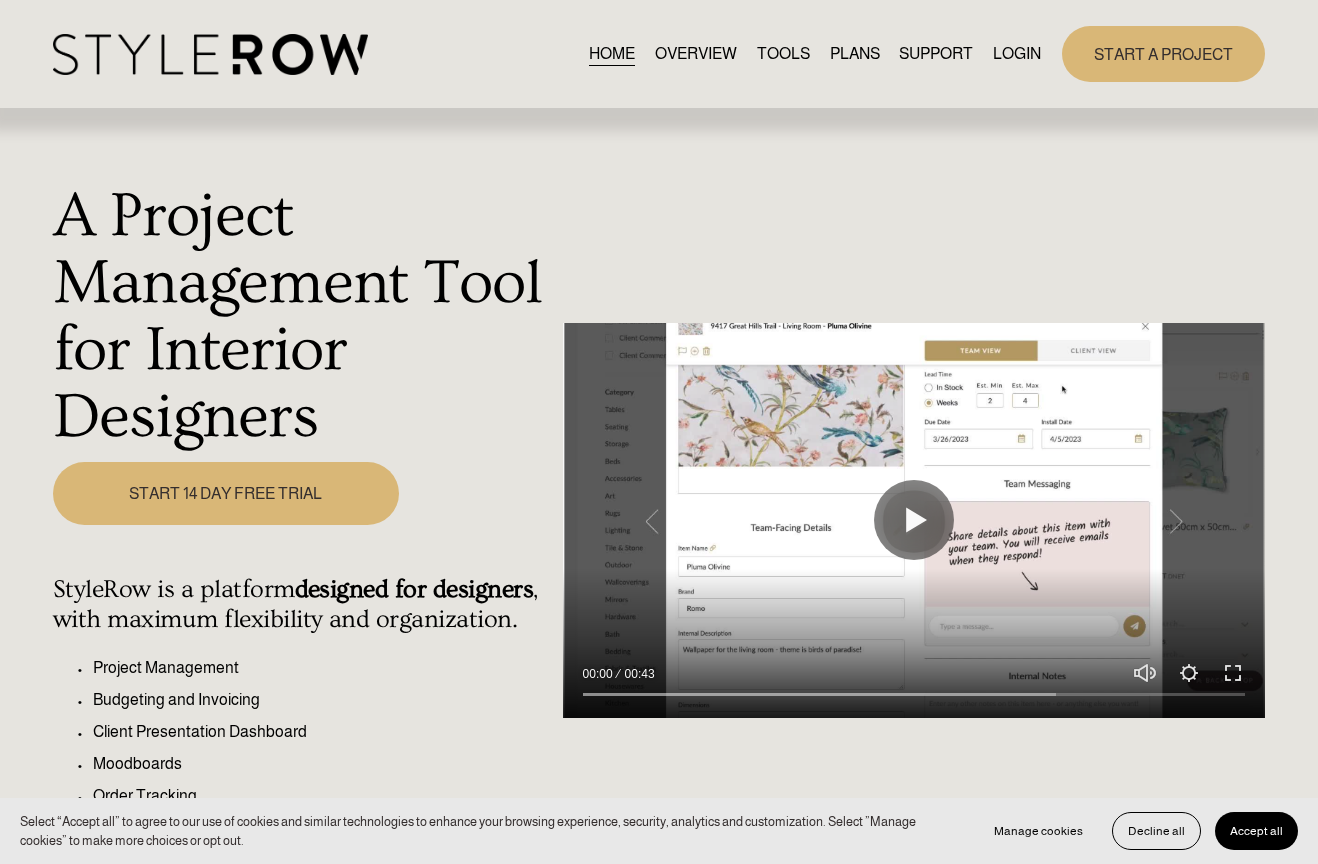 click on "LOGIN" at bounding box center (1017, 53) 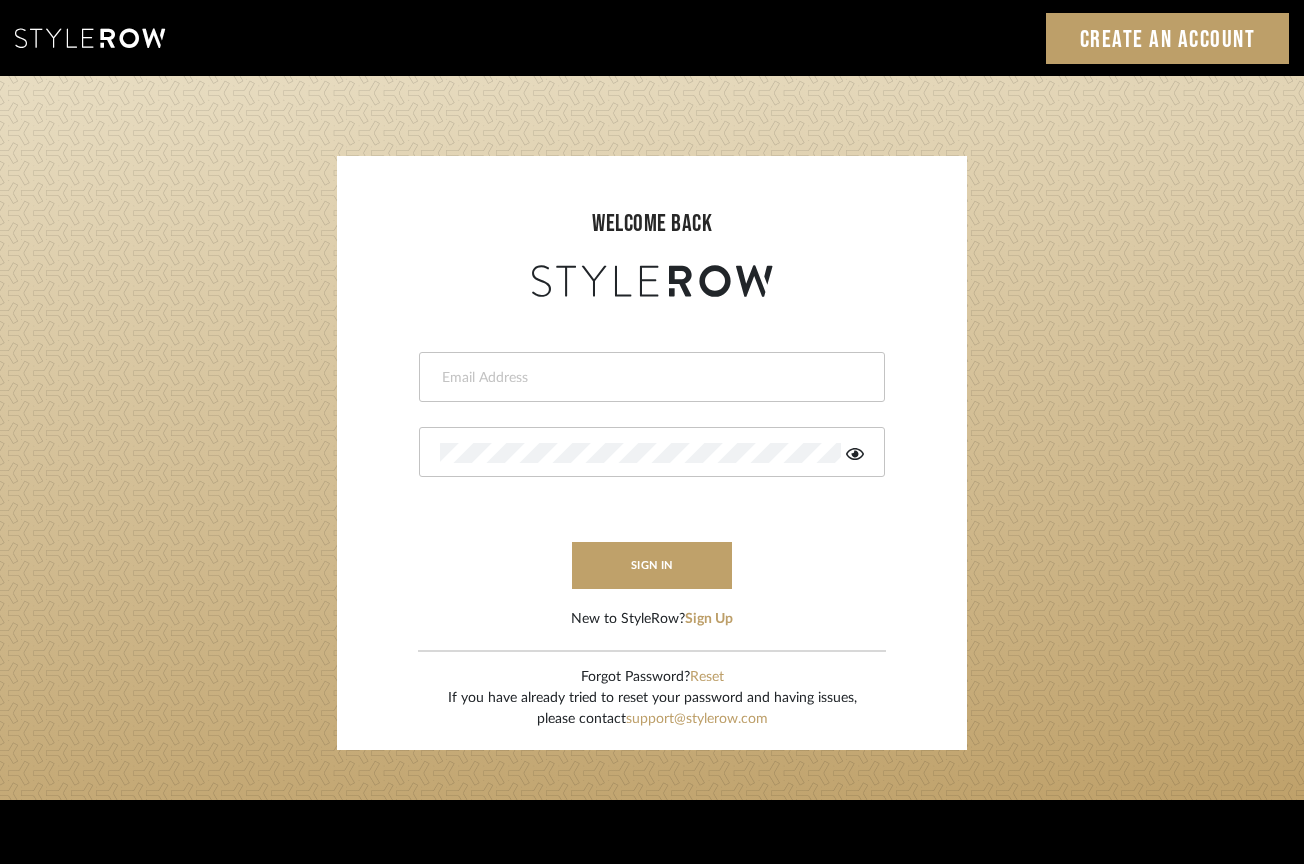 scroll, scrollTop: 0, scrollLeft: 0, axis: both 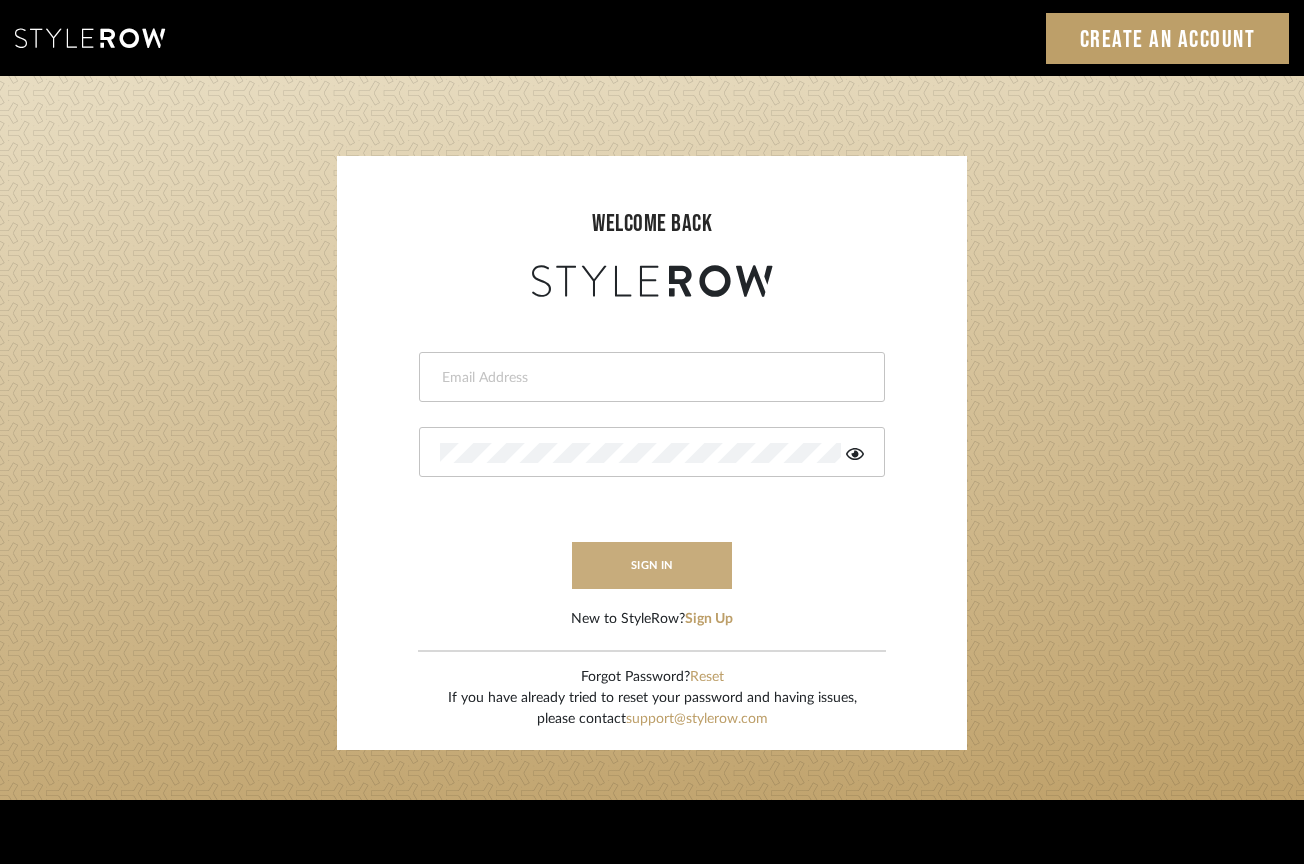 type on "keegan@keeganwilliamsinteriors.com" 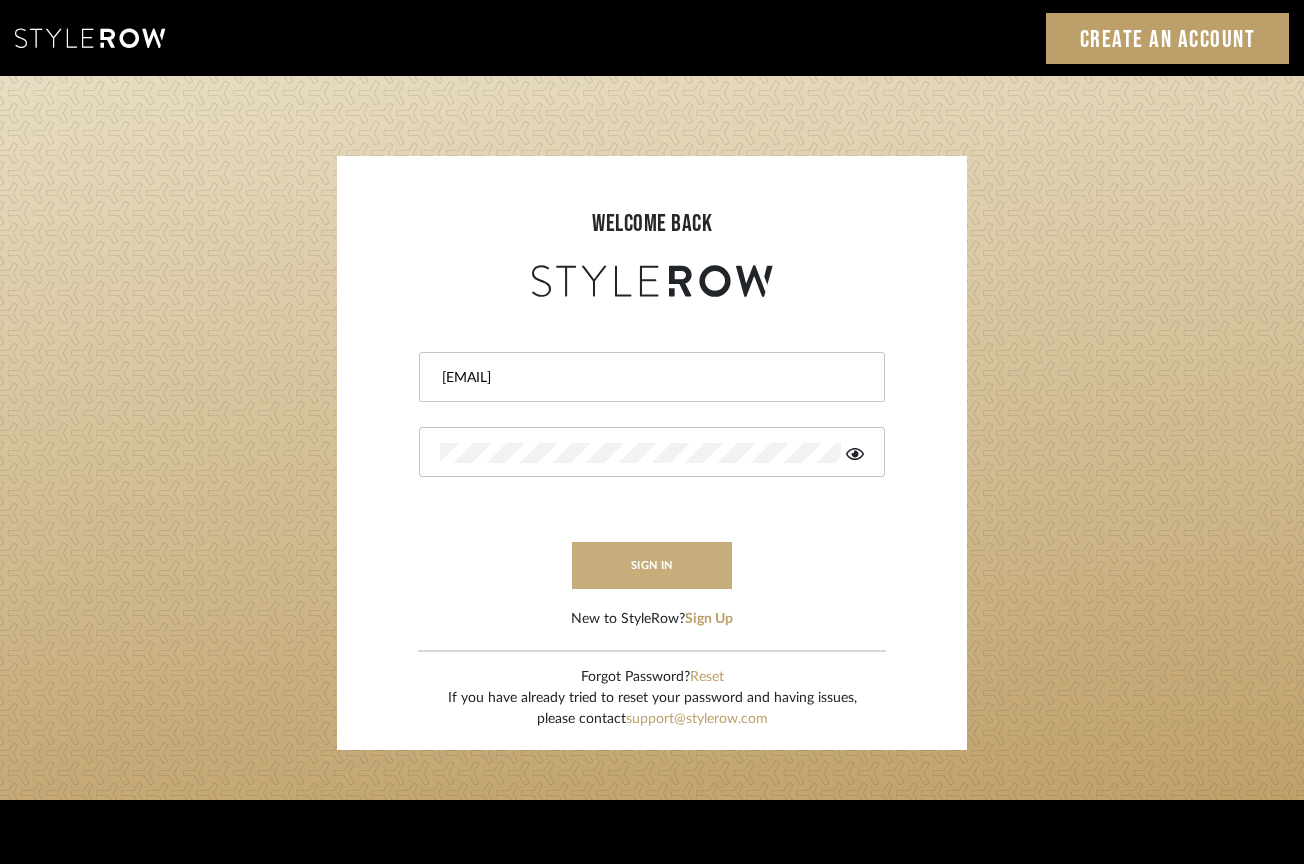 click on "sign in" at bounding box center [652, 565] 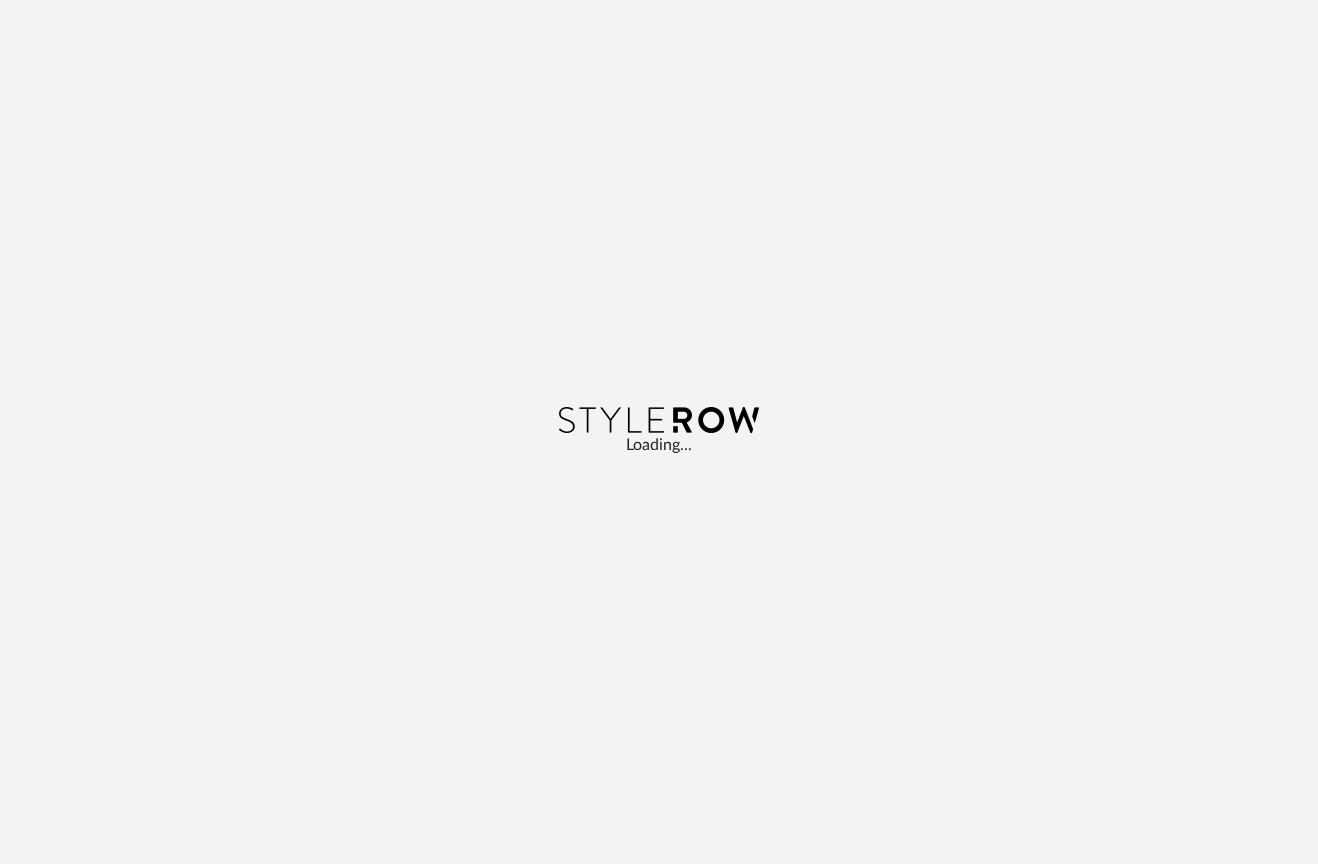 scroll, scrollTop: 0, scrollLeft: 0, axis: both 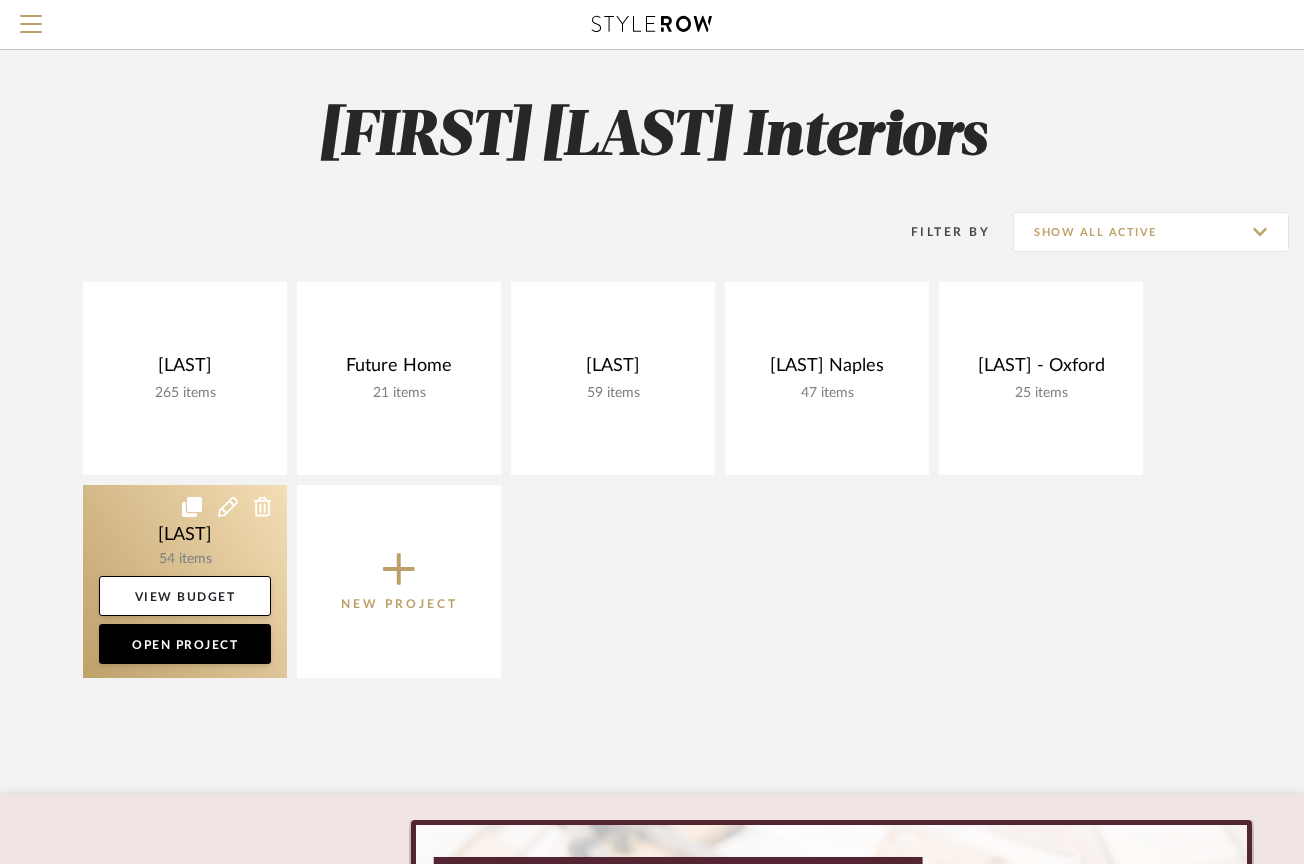 click 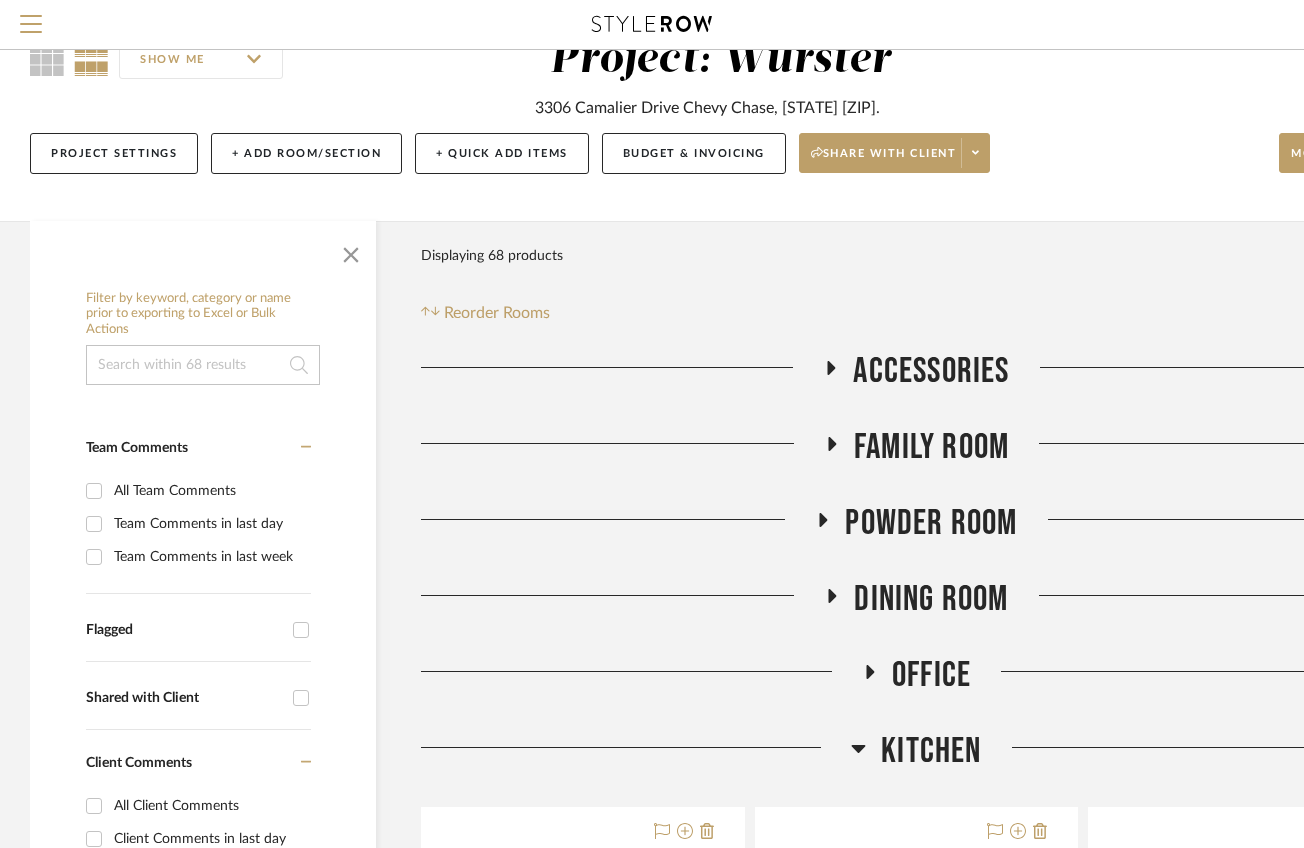 scroll, scrollTop: 209, scrollLeft: 0, axis: vertical 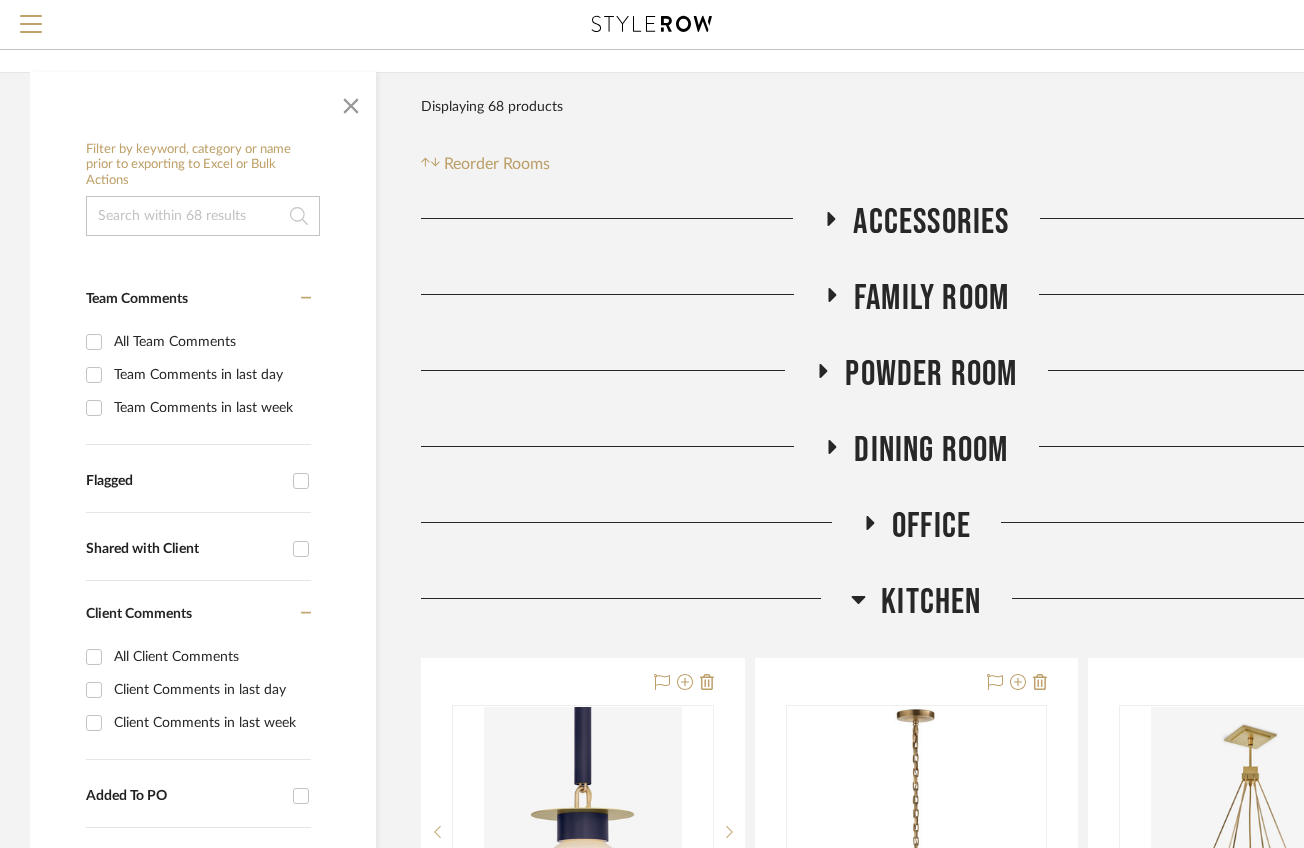 click on "Family Room" 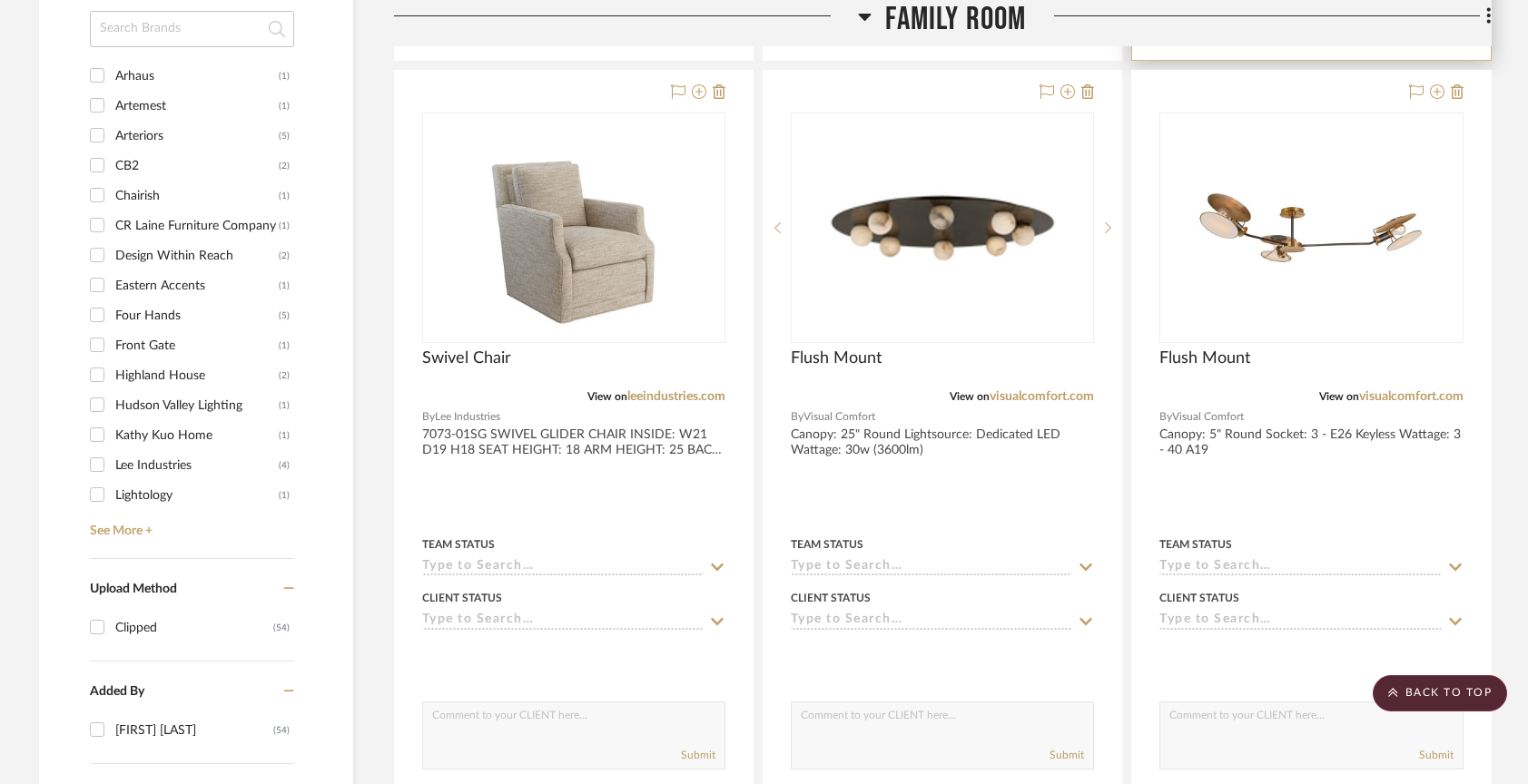 scroll, scrollTop: 1332, scrollLeft: 0, axis: vertical 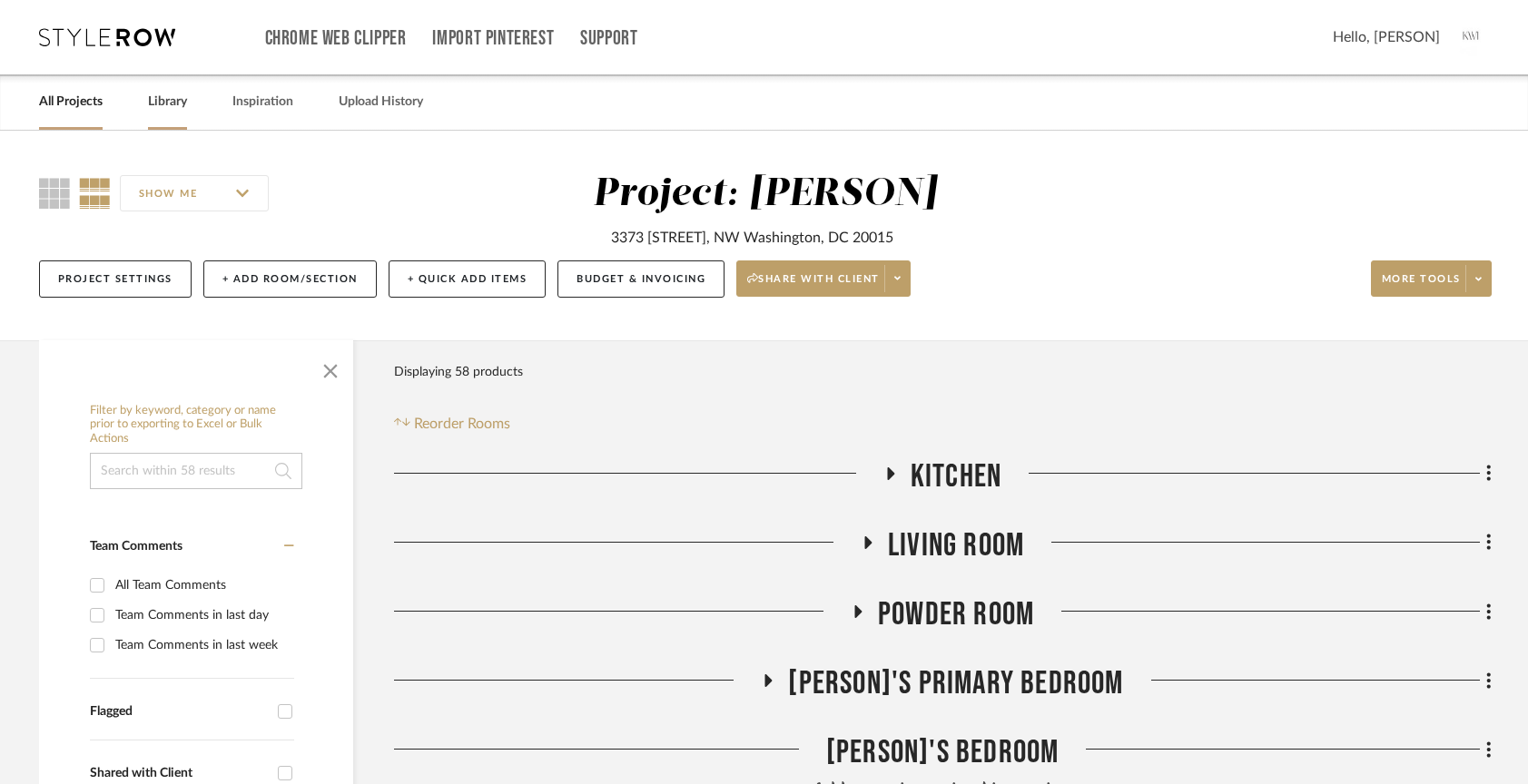 click on "Library" at bounding box center [167, 102] 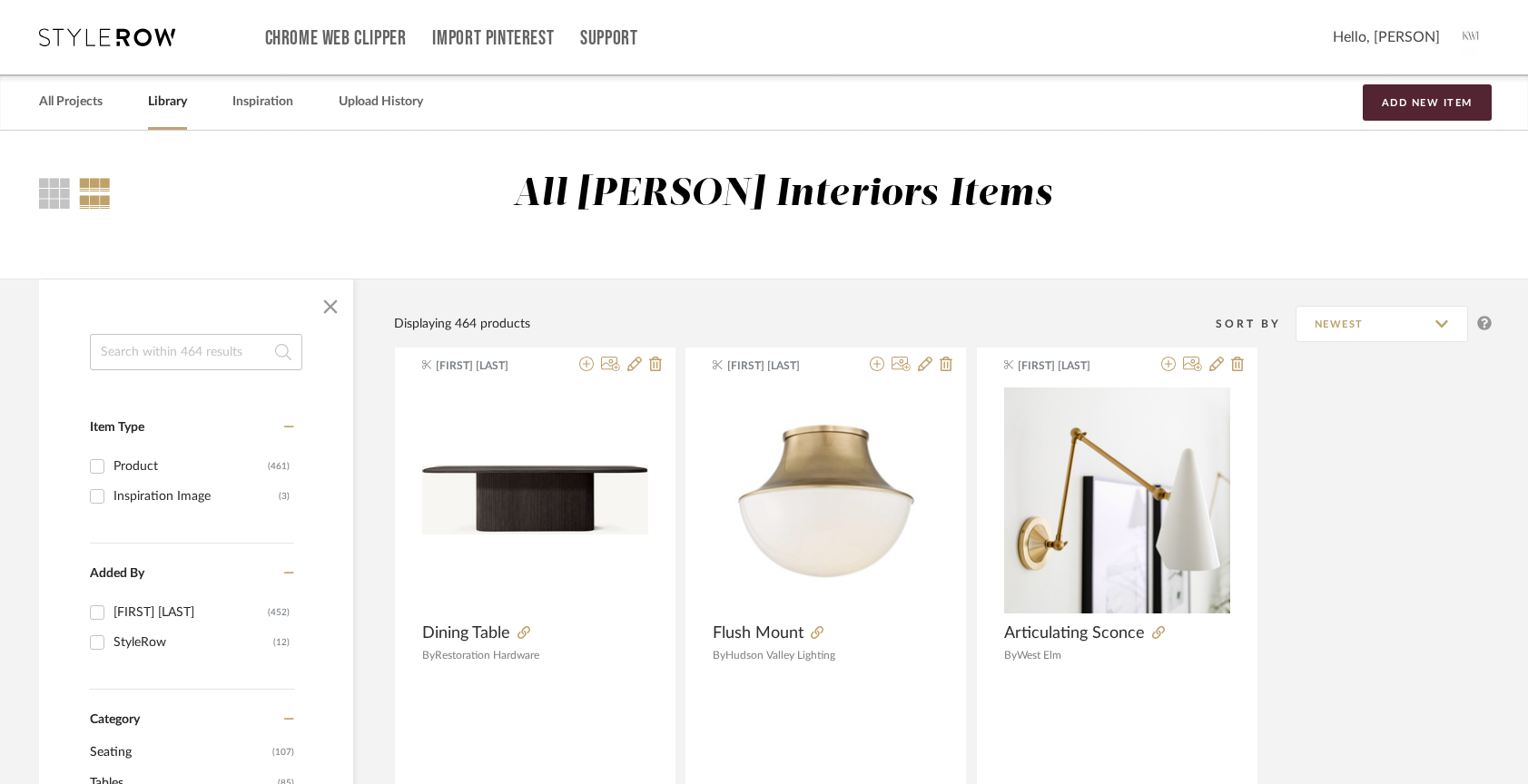 click 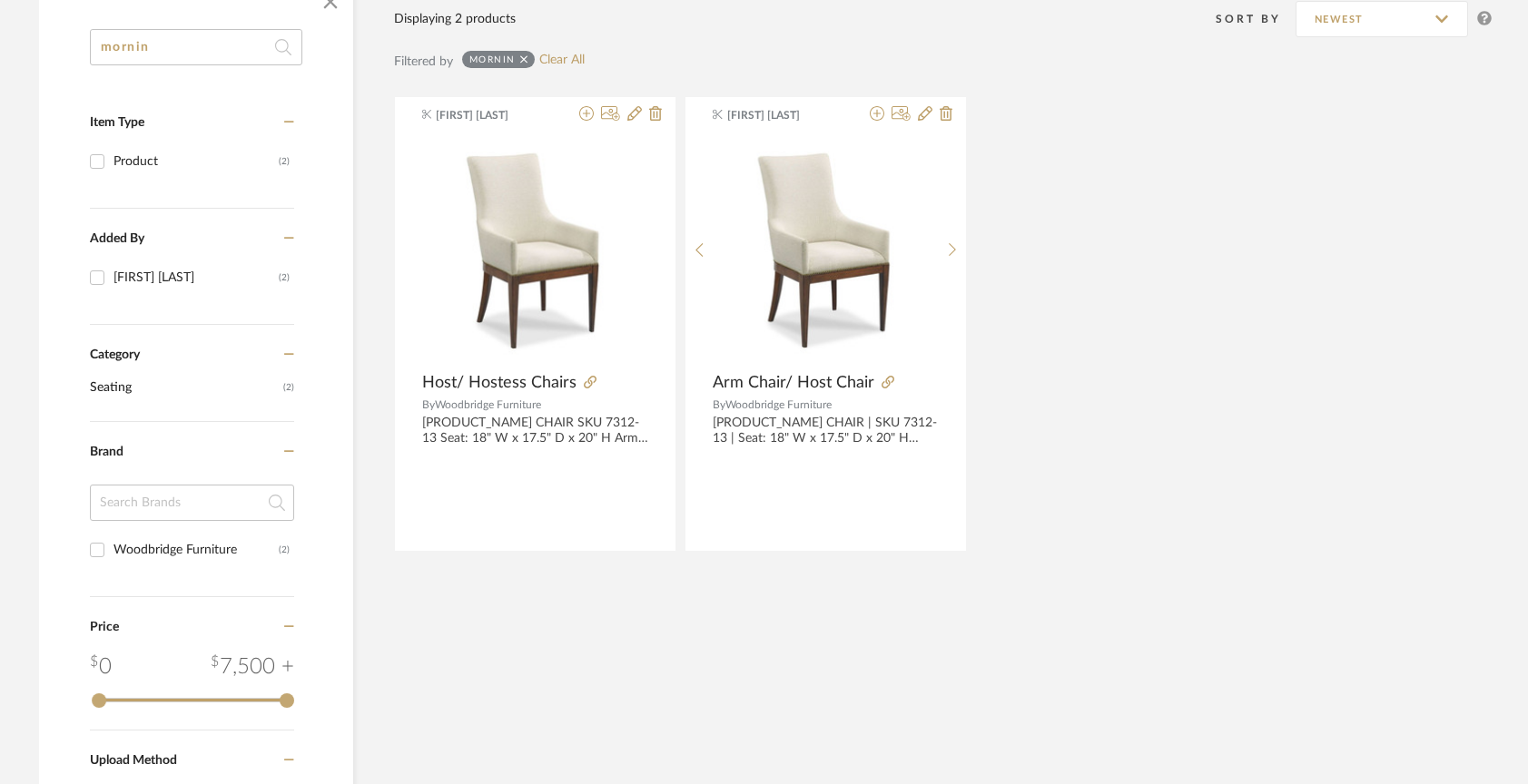 scroll, scrollTop: 306, scrollLeft: 0, axis: vertical 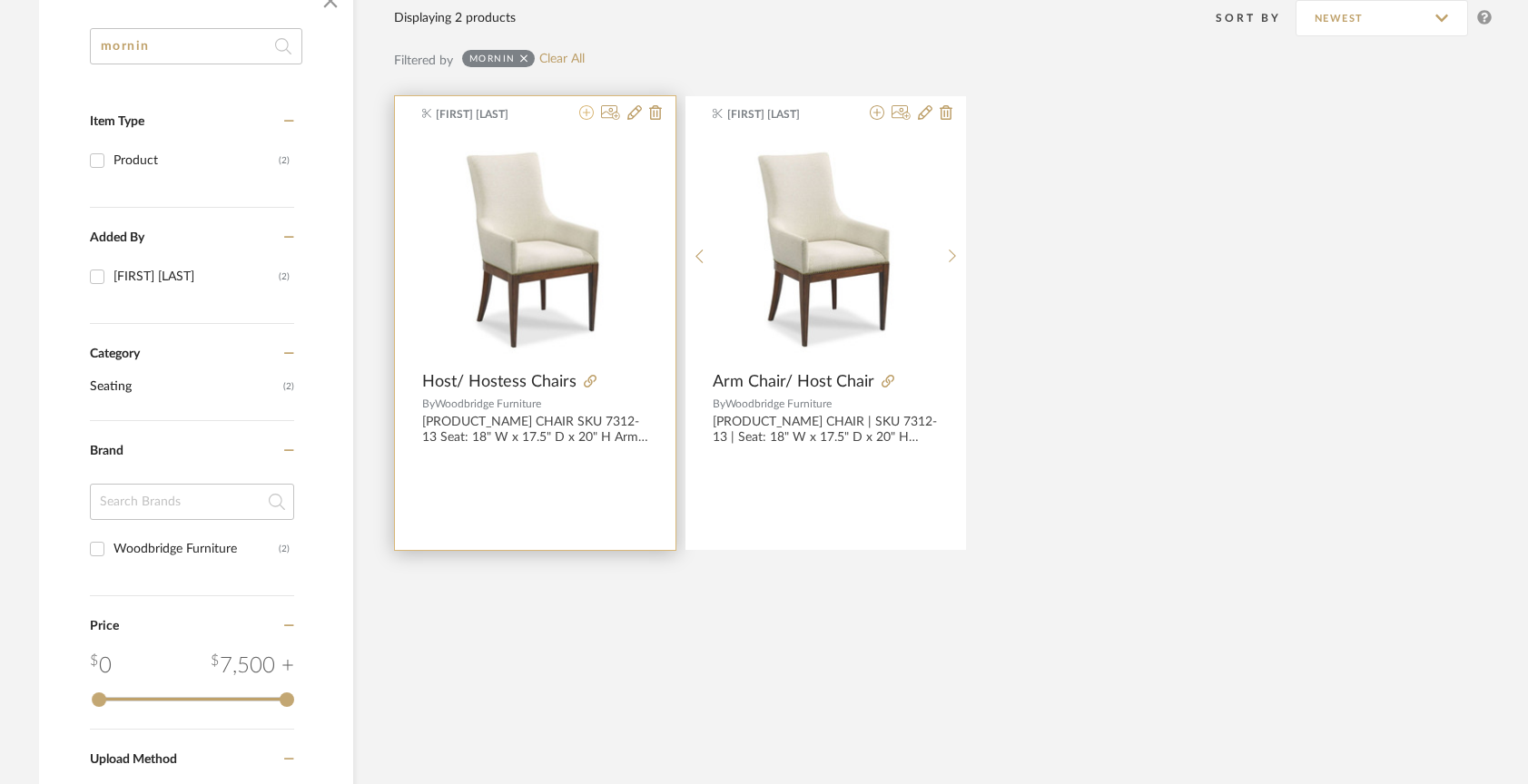 click 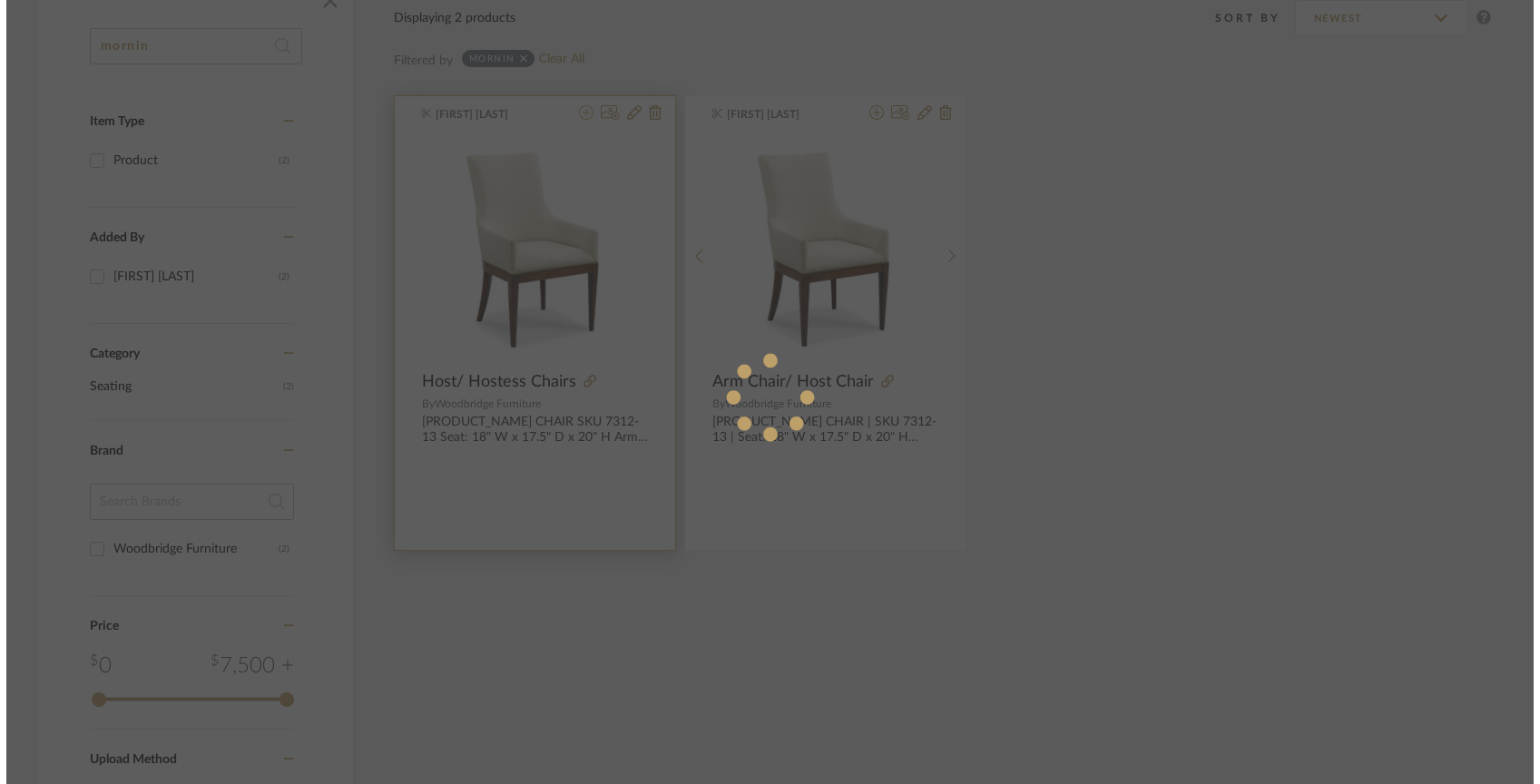 scroll, scrollTop: 0, scrollLeft: 0, axis: both 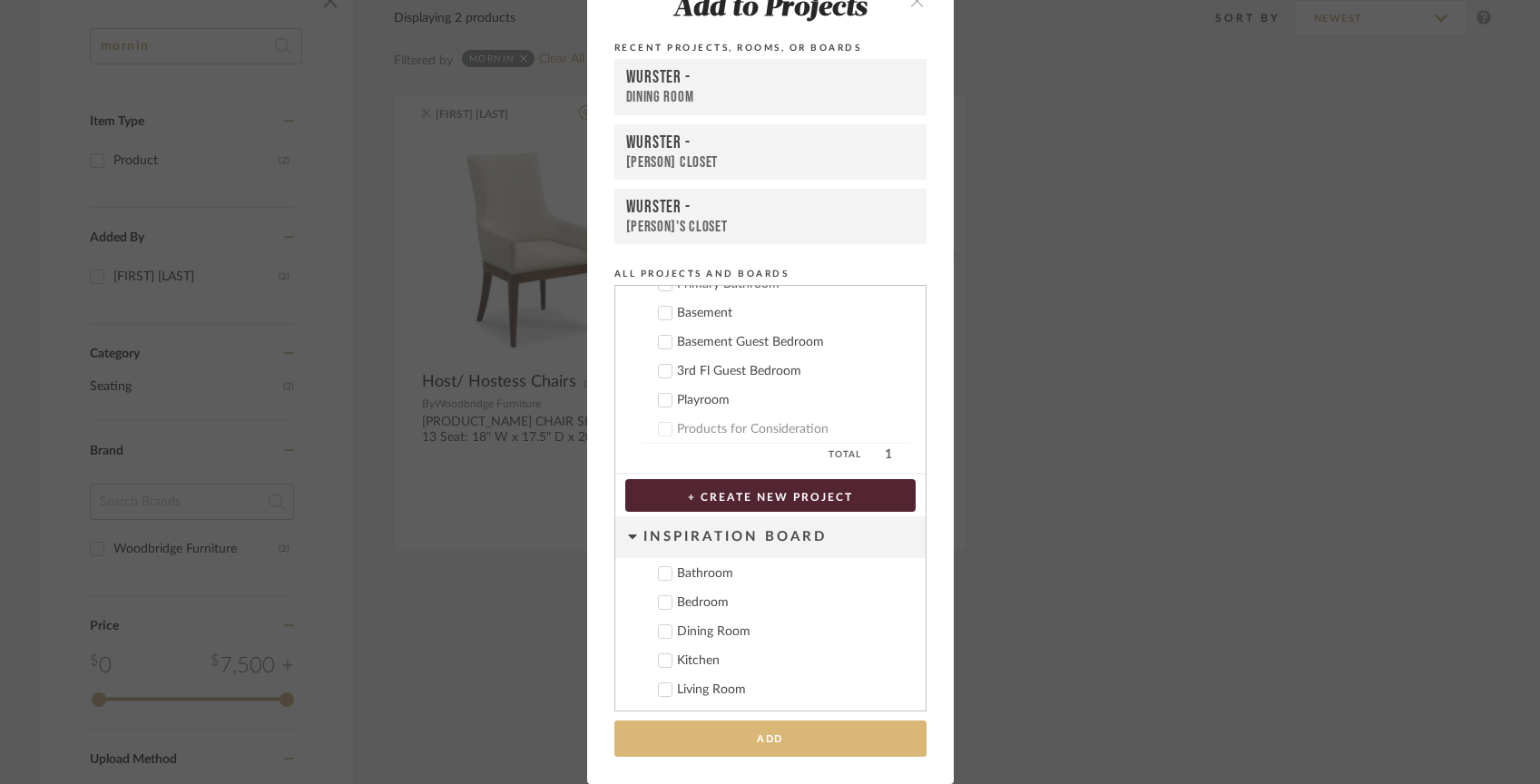 click on "Add" at bounding box center [770, 739] 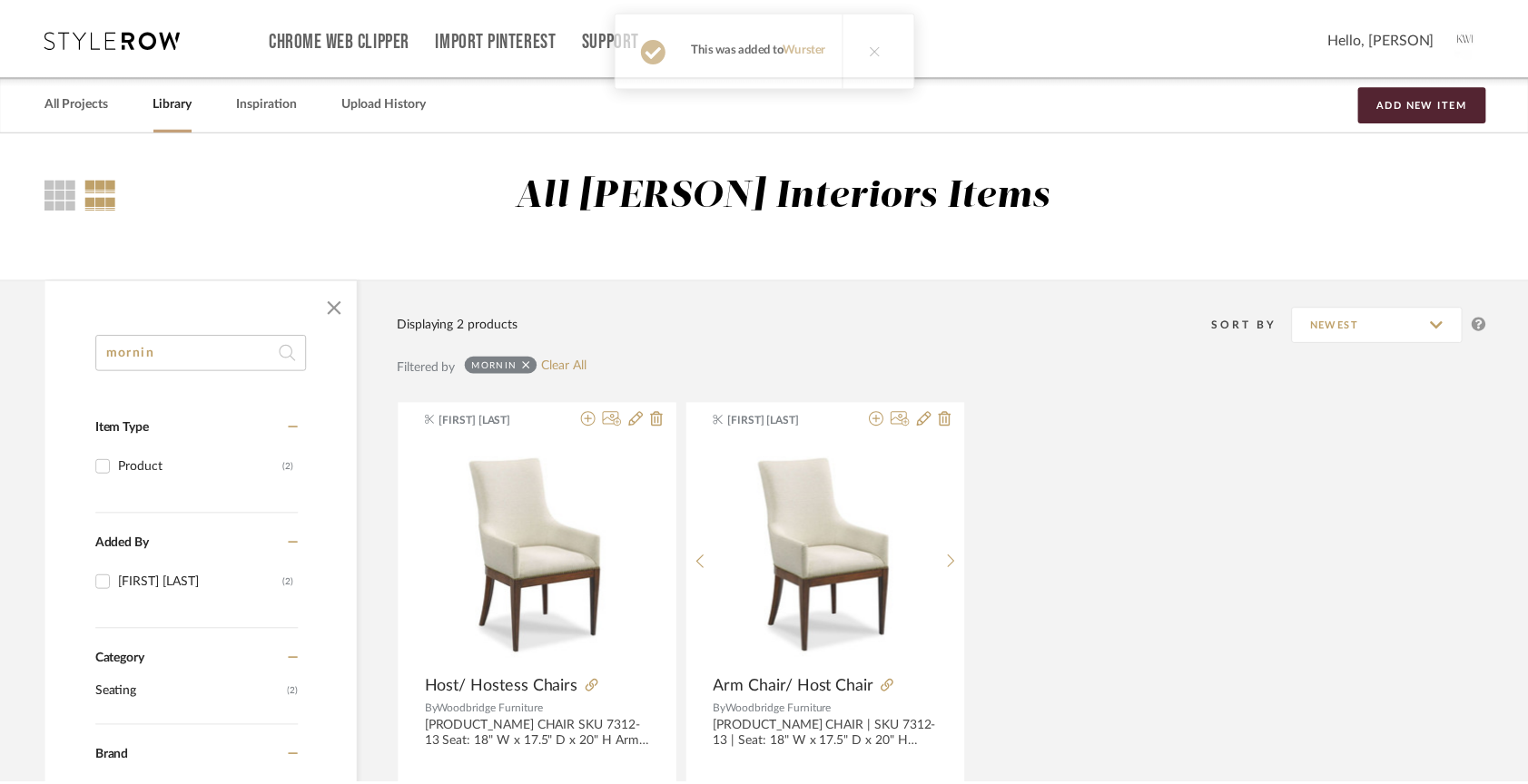 scroll, scrollTop: 306, scrollLeft: 0, axis: vertical 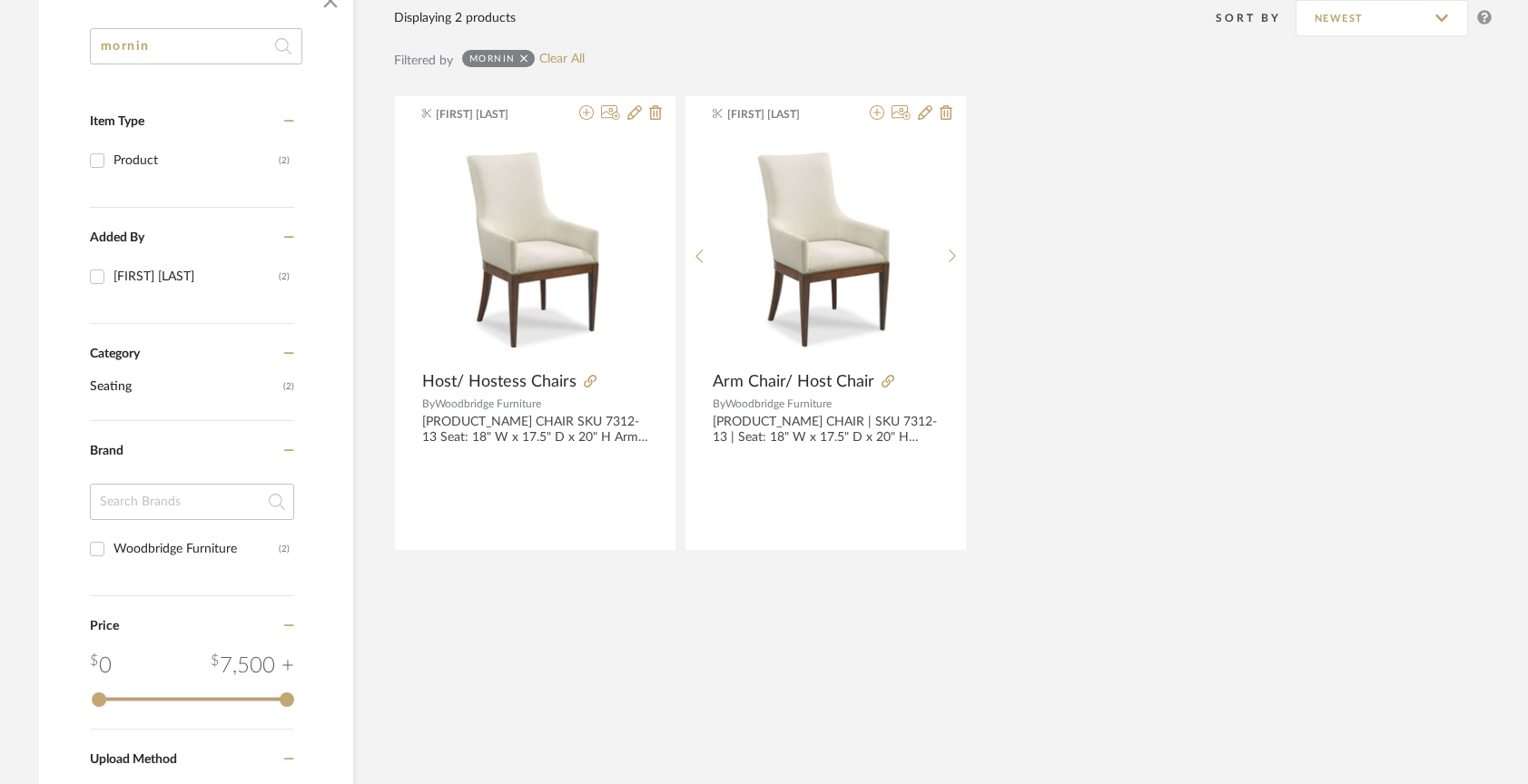 drag, startPoint x: 173, startPoint y: 41, endPoint x: 75, endPoint y: 39, distance: 98.02041 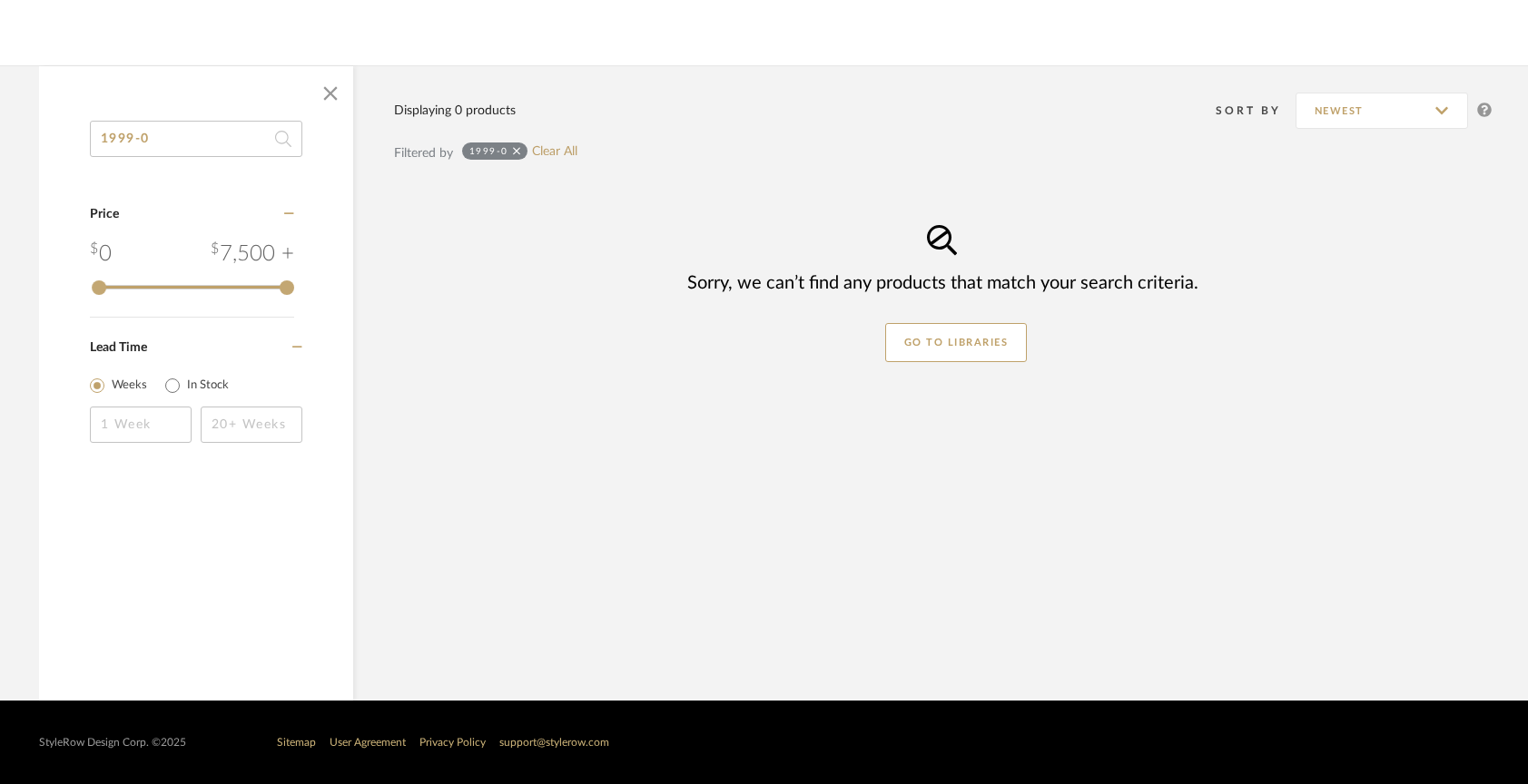 scroll, scrollTop: 213, scrollLeft: 0, axis: vertical 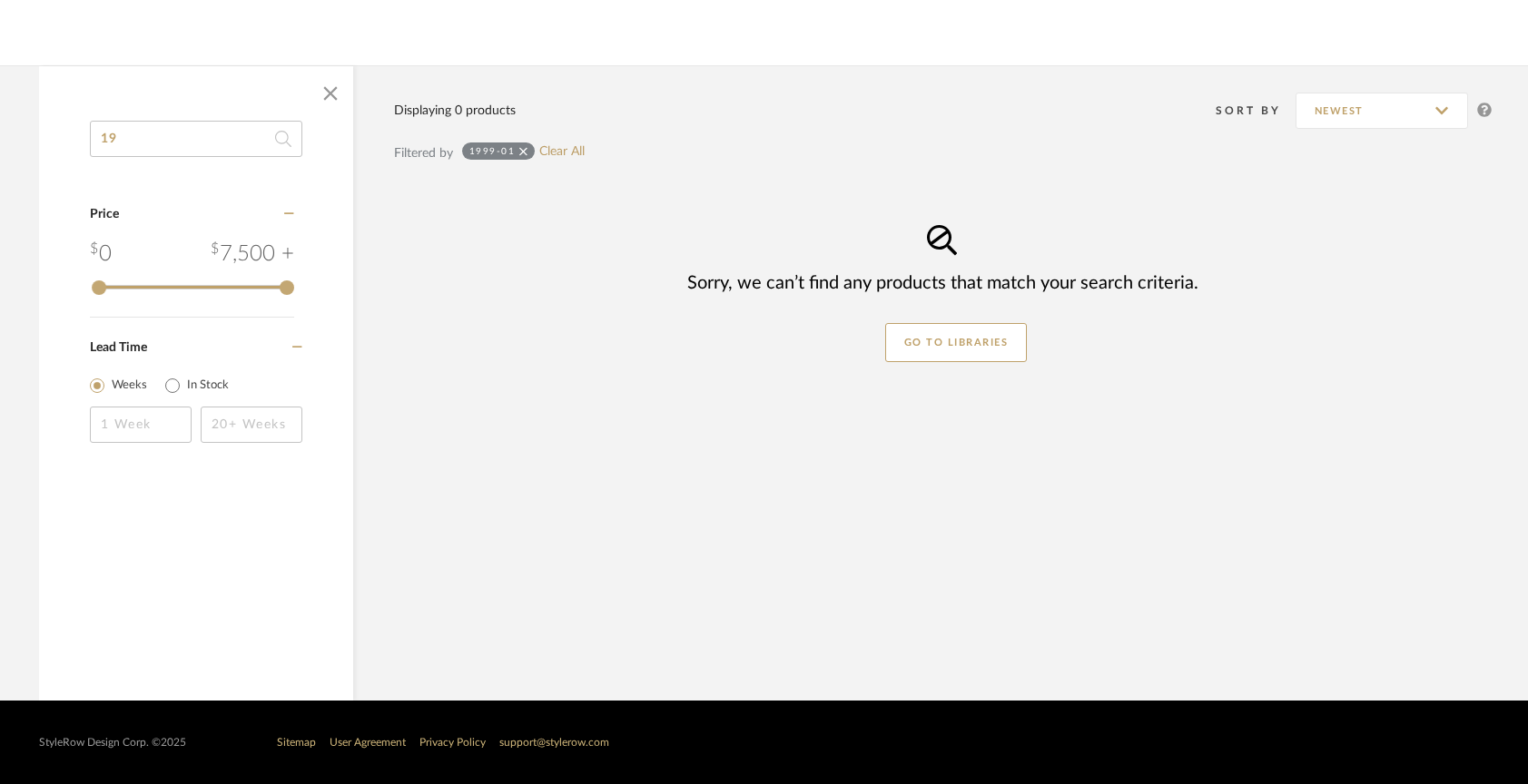 type on "1" 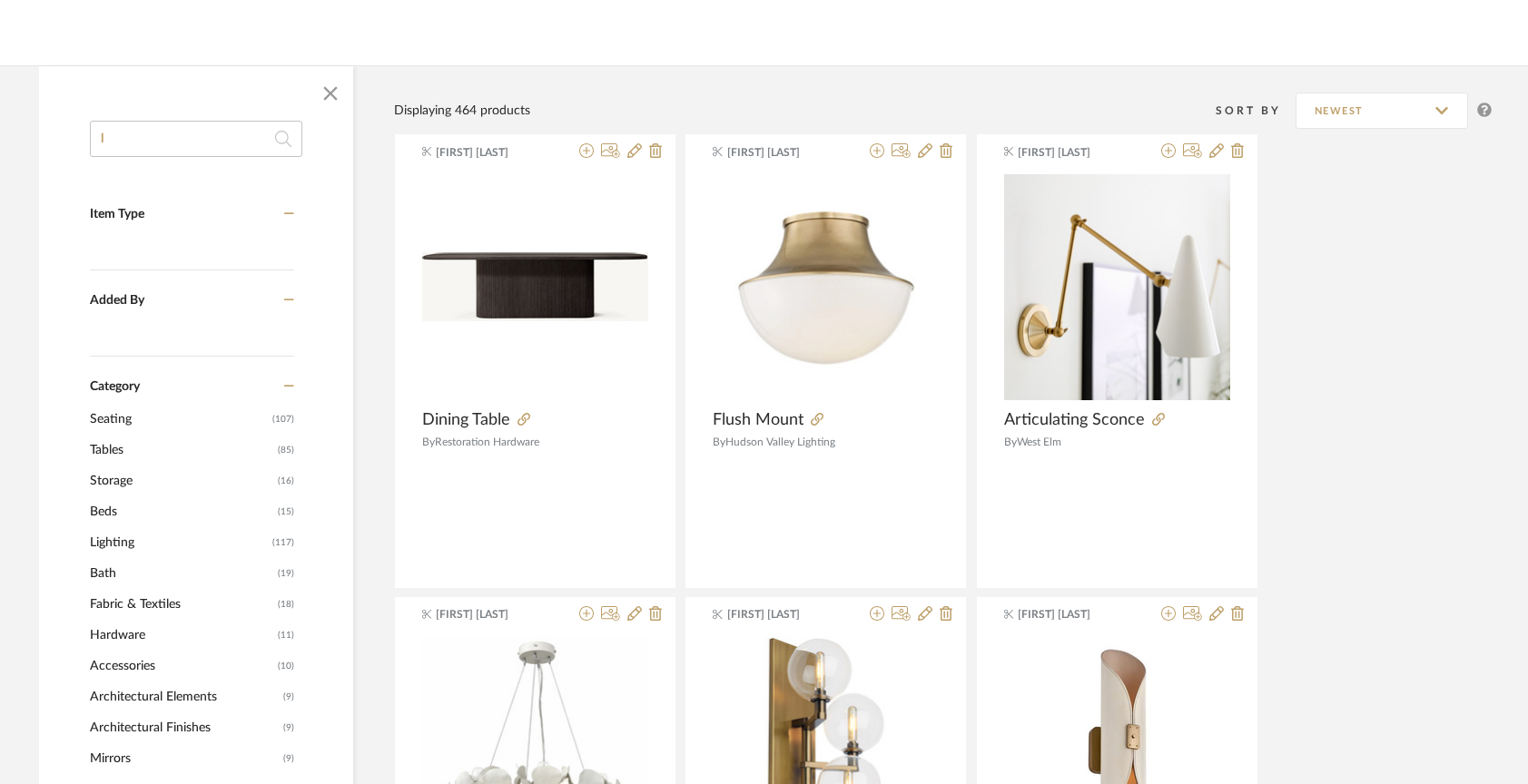 scroll, scrollTop: 306, scrollLeft: 0, axis: vertical 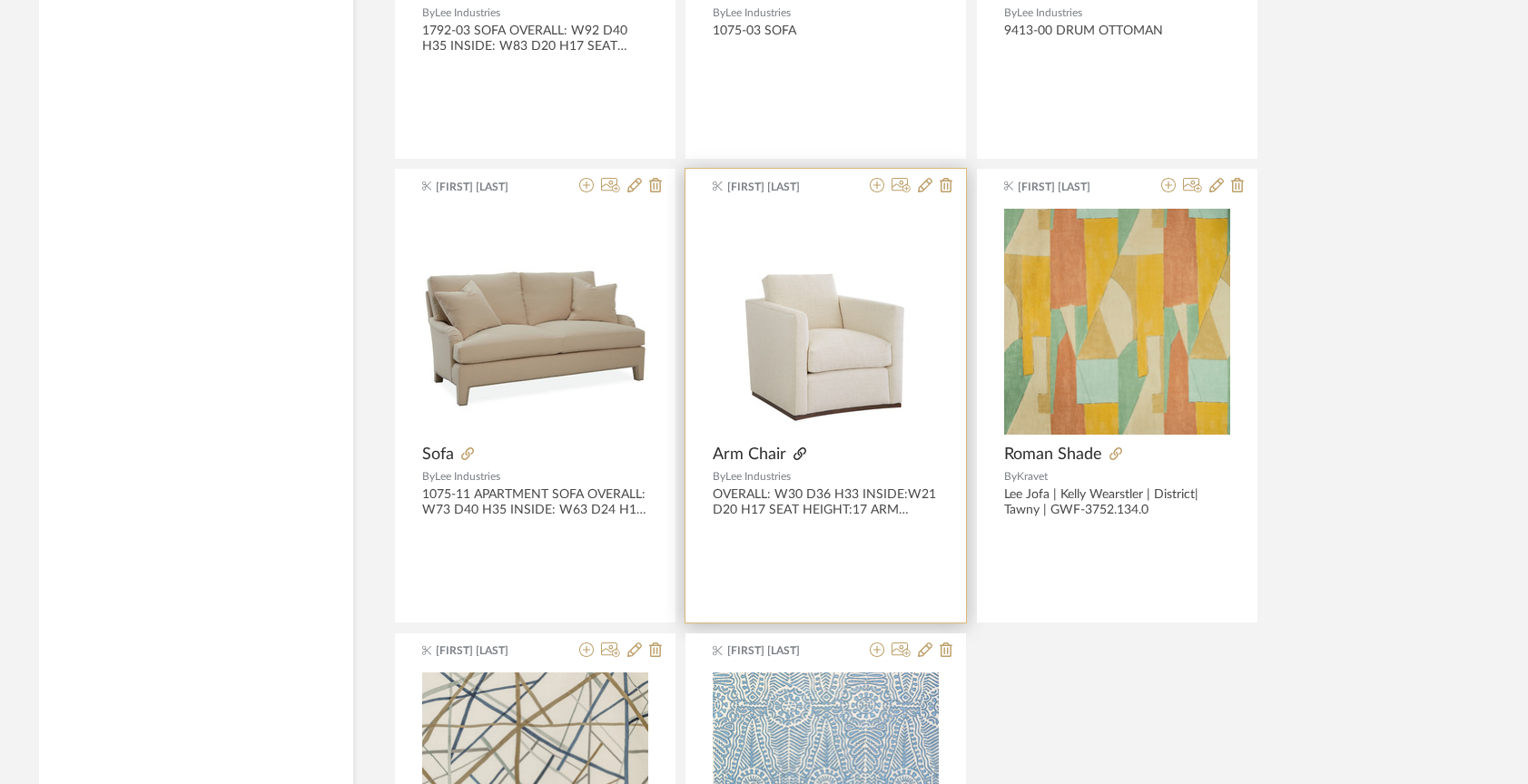 click 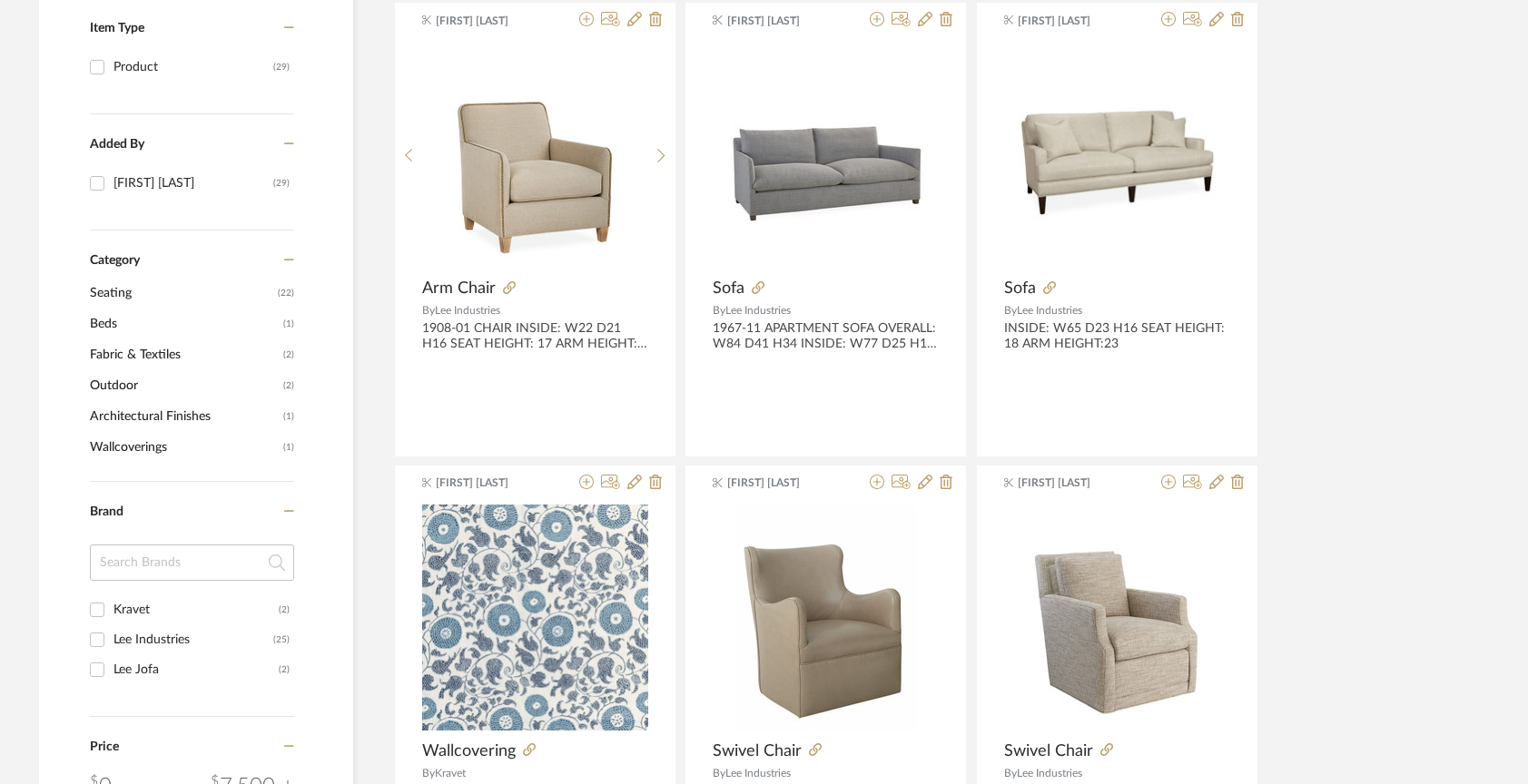 scroll, scrollTop: 0, scrollLeft: 0, axis: both 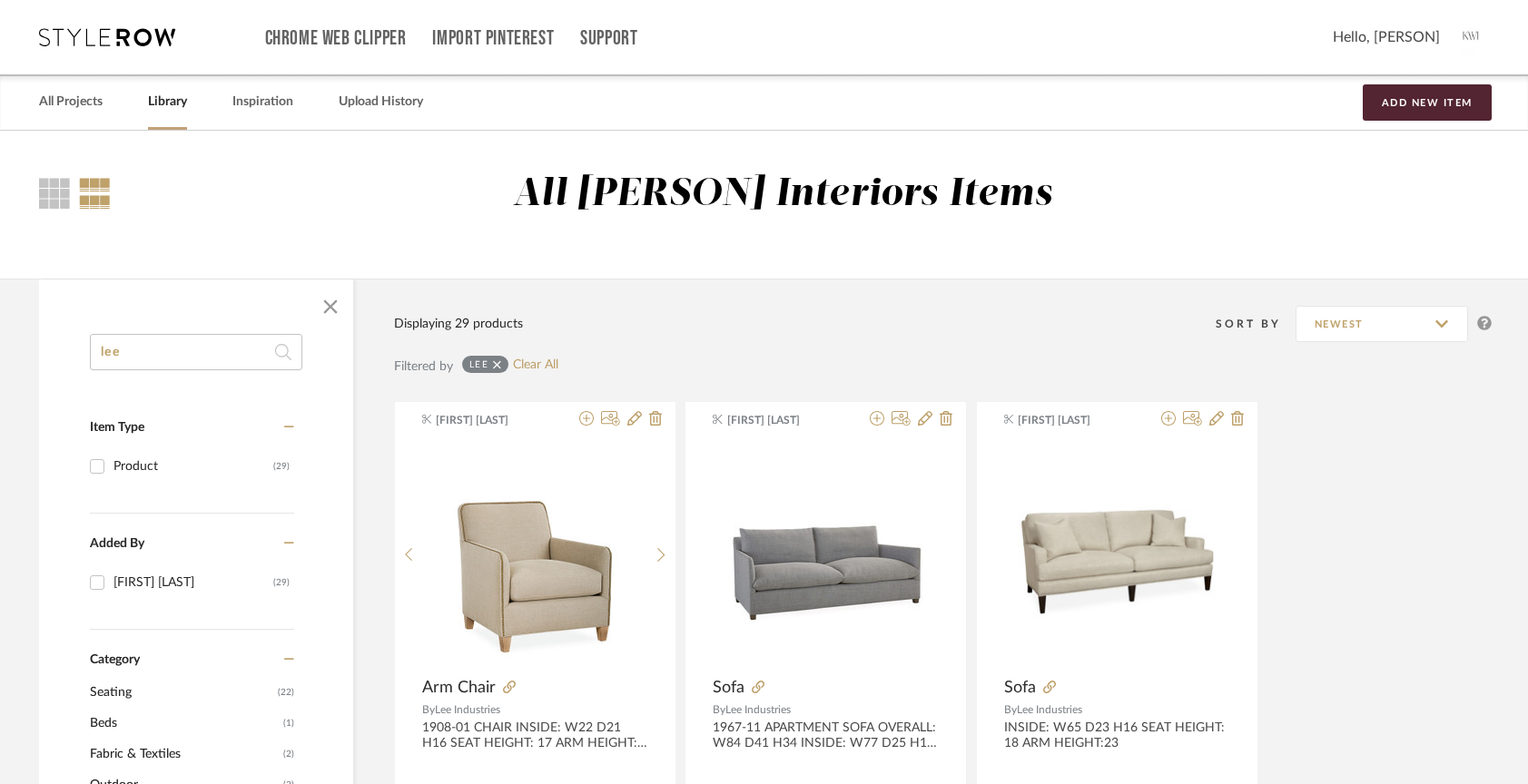 click on "lee" 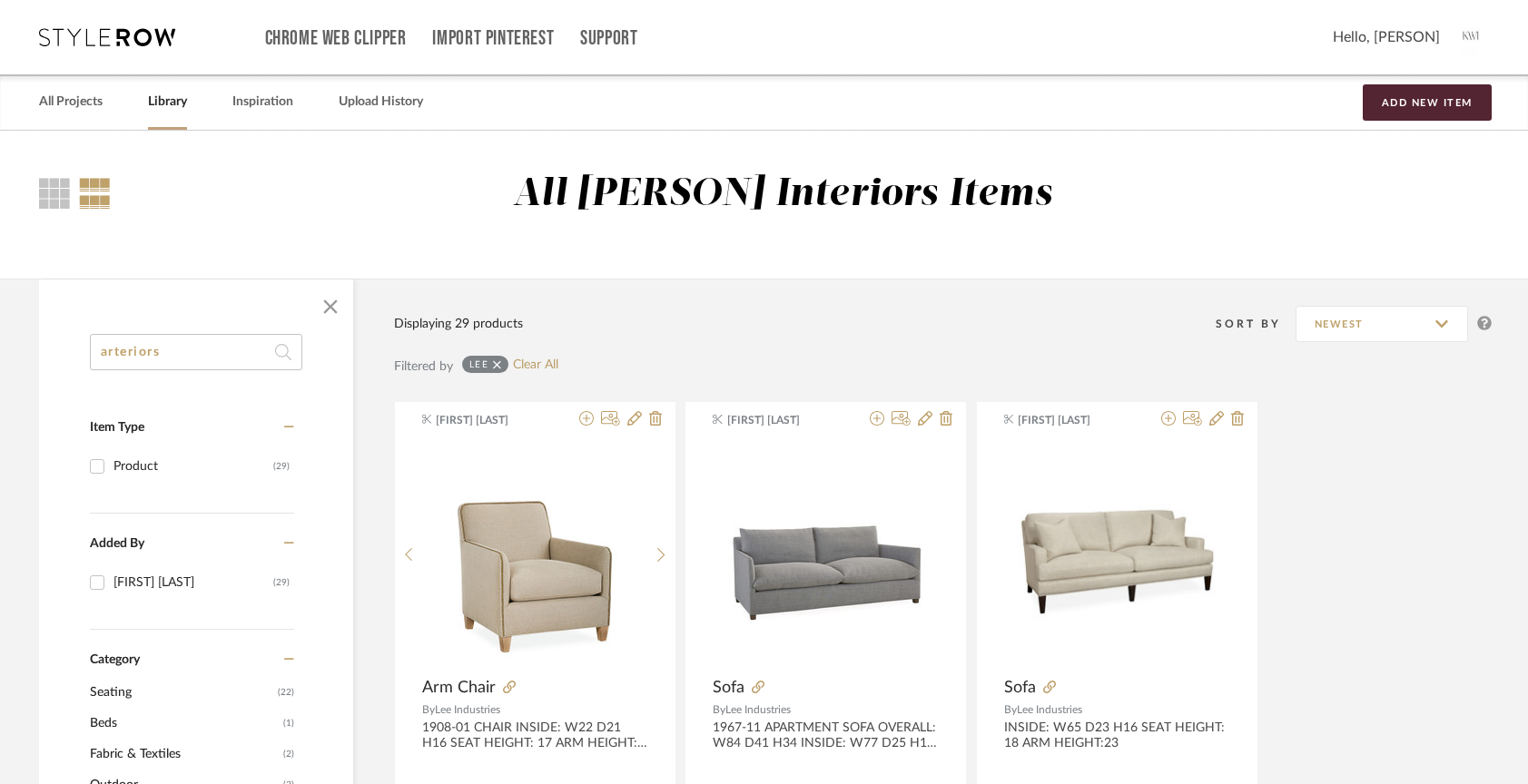 type on "arteriors" 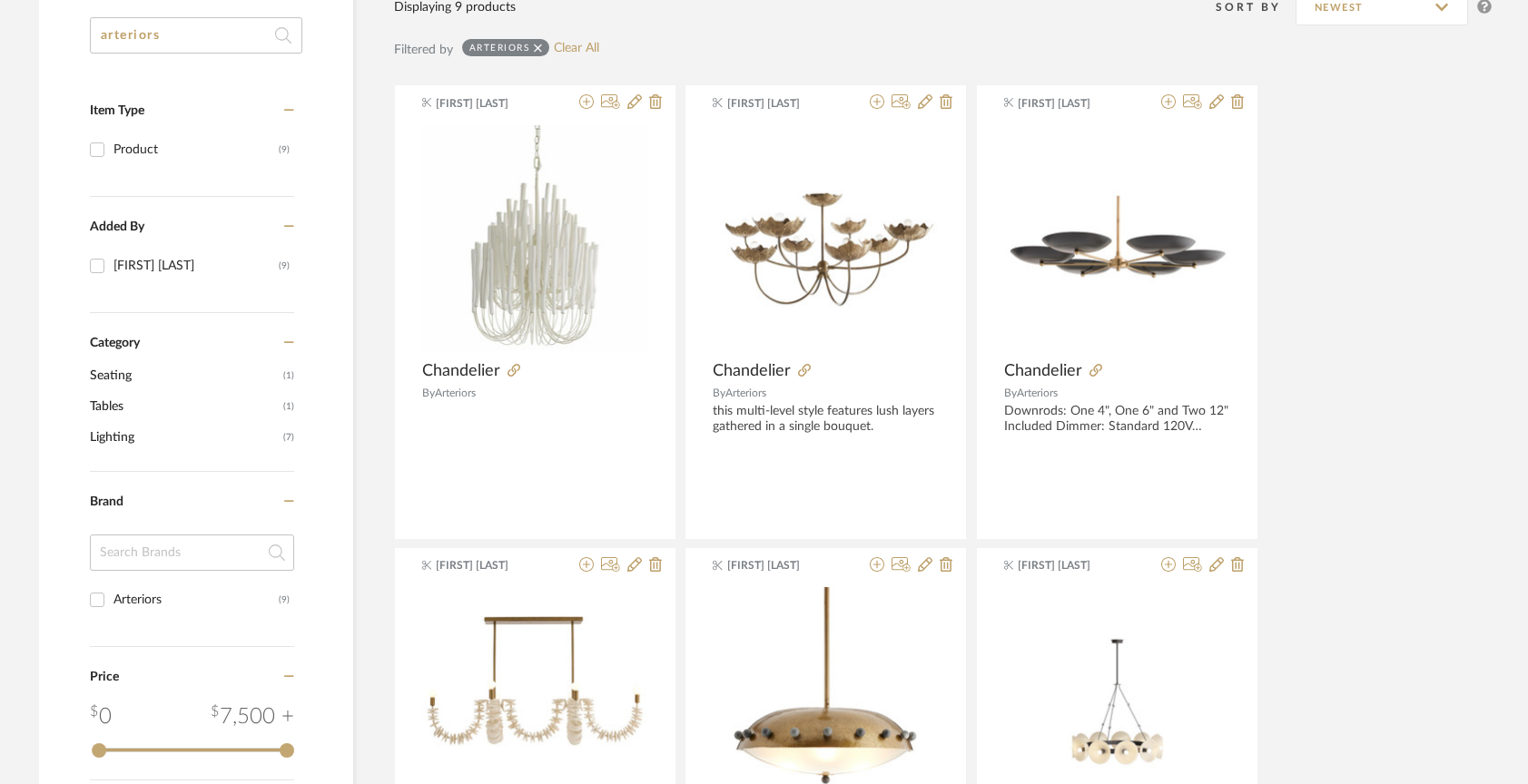 scroll, scrollTop: 0, scrollLeft: 0, axis: both 